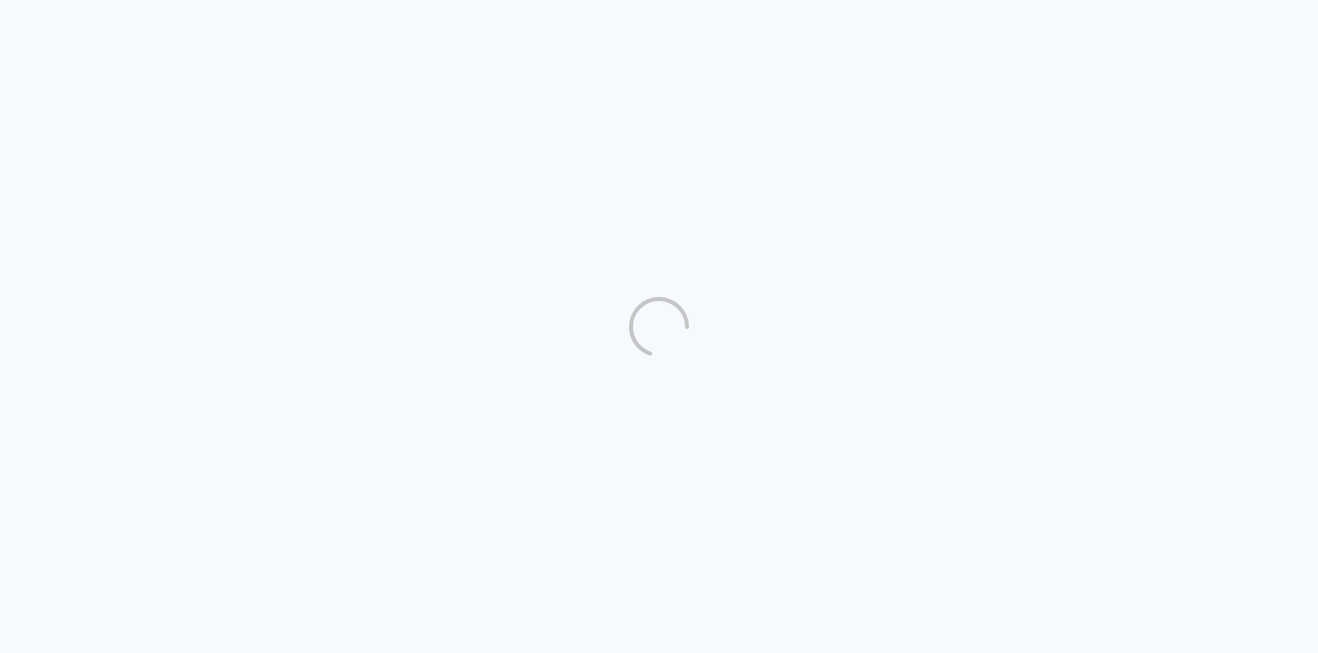 scroll, scrollTop: 0, scrollLeft: 0, axis: both 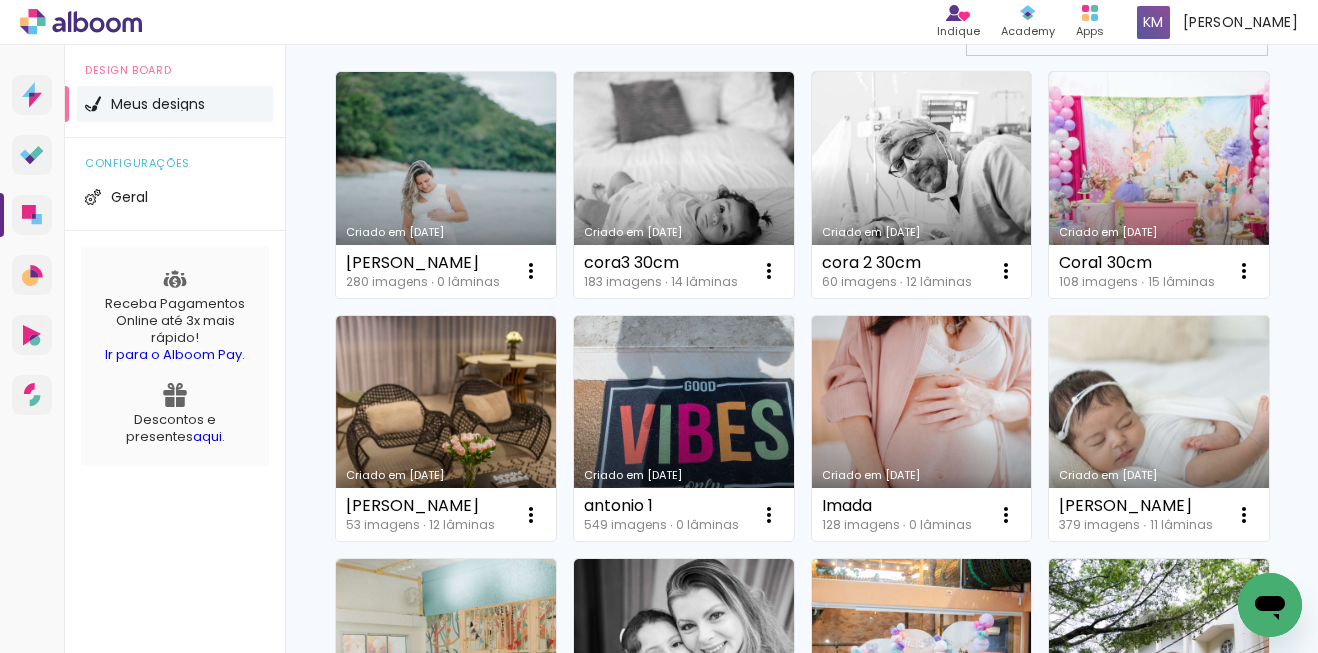 click on "Criado em [DATE]" at bounding box center (1159, 429) 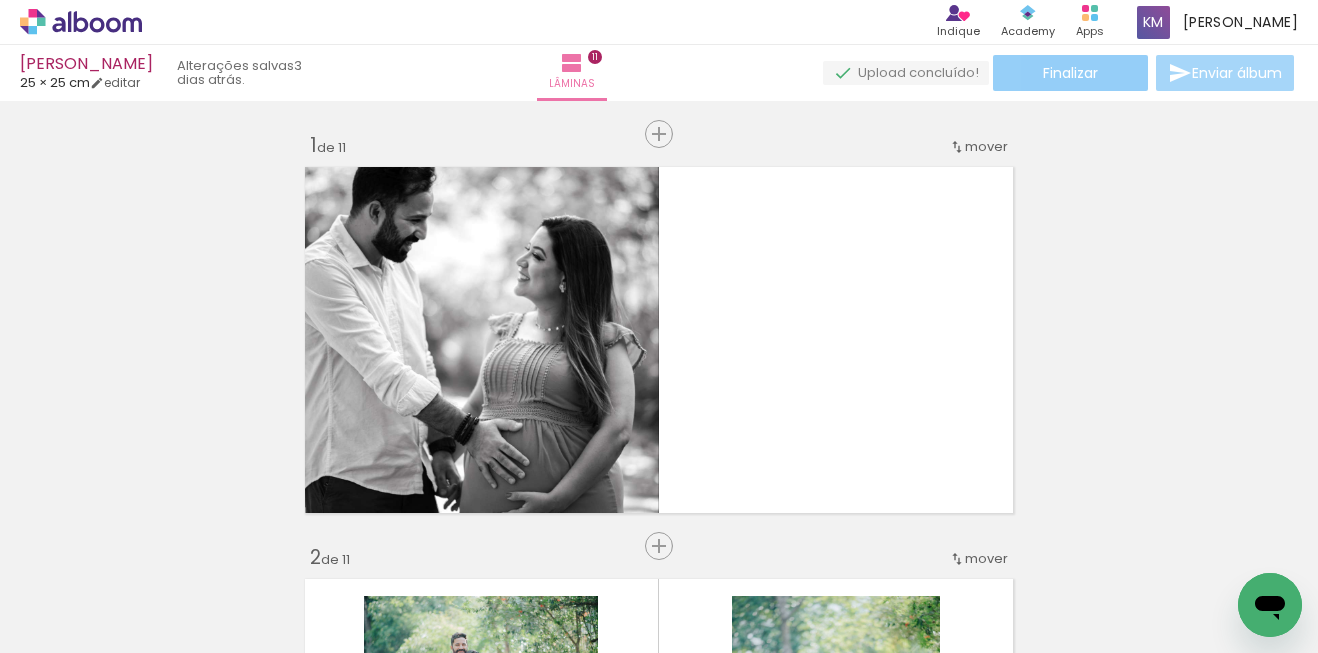 click on "Finalizar" 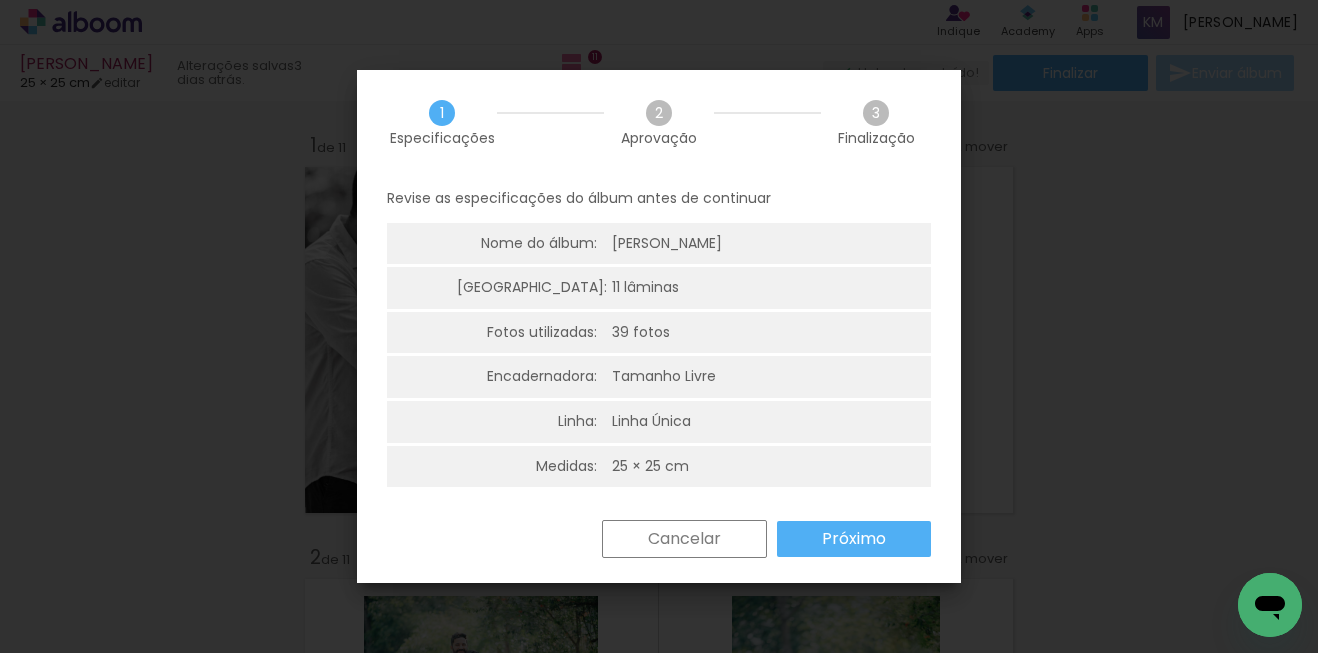 click on "Próximo" at bounding box center (0, 0) 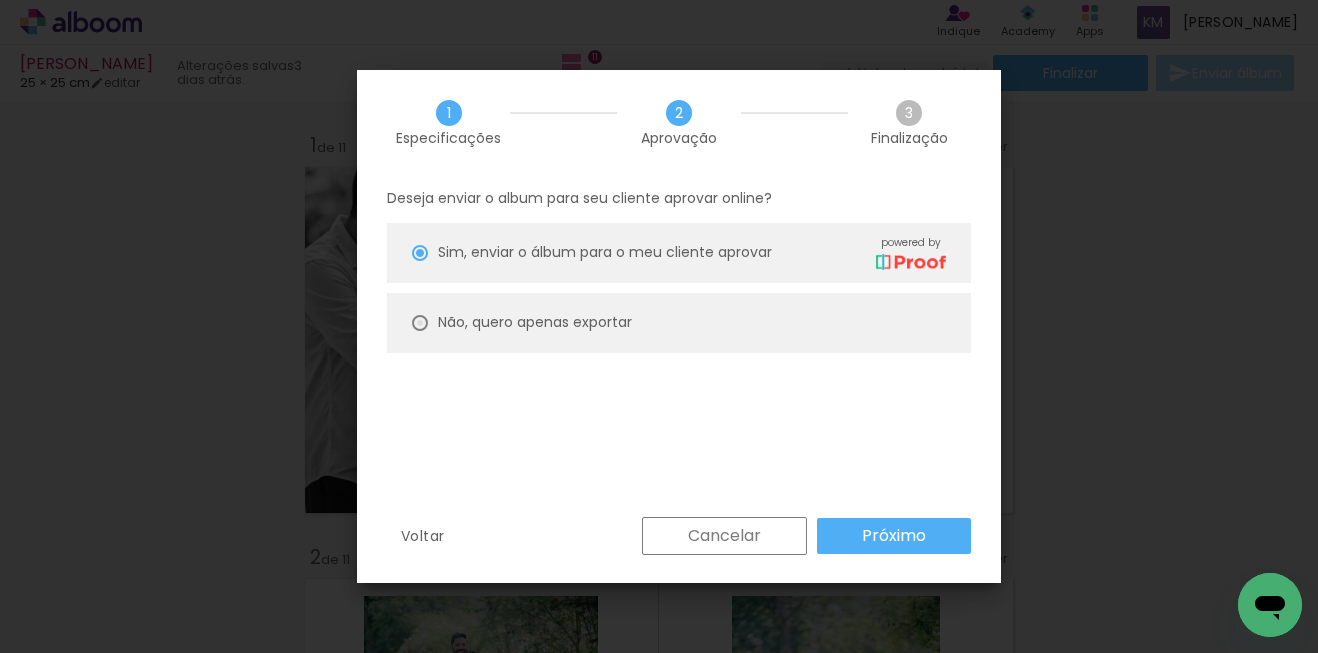 click at bounding box center (420, 253) 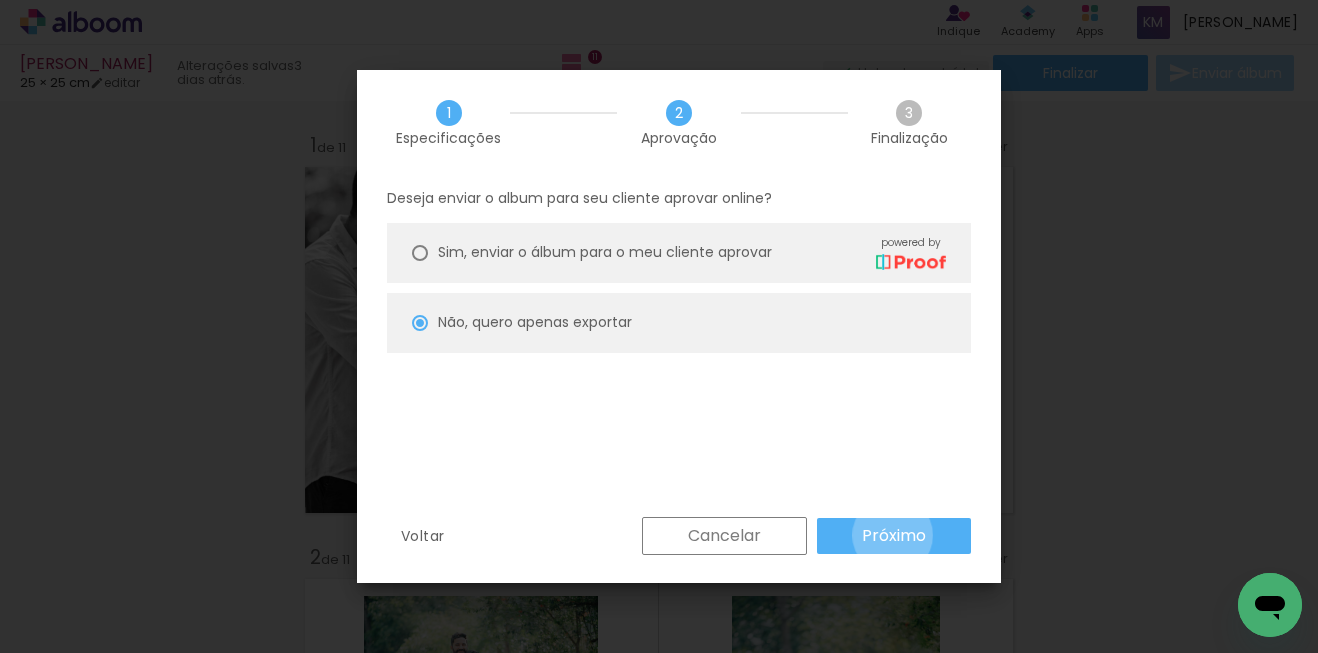 click on "Próximo" at bounding box center (0, 0) 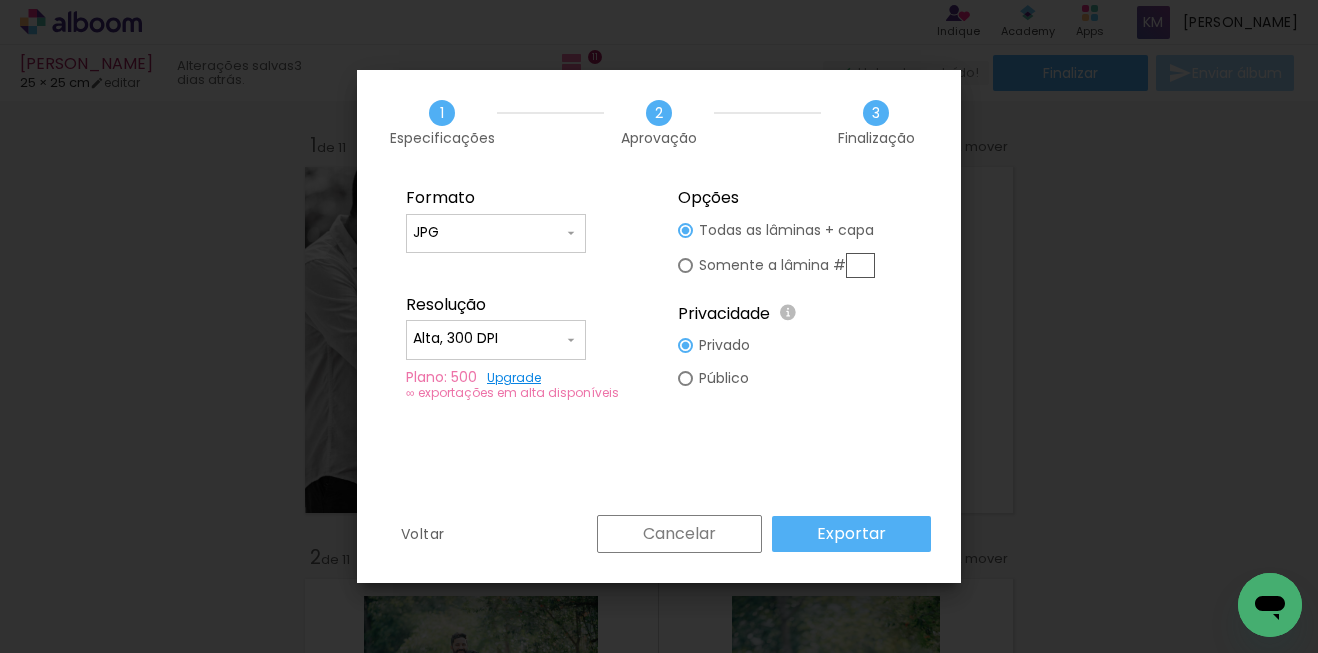 click at bounding box center (685, 230) 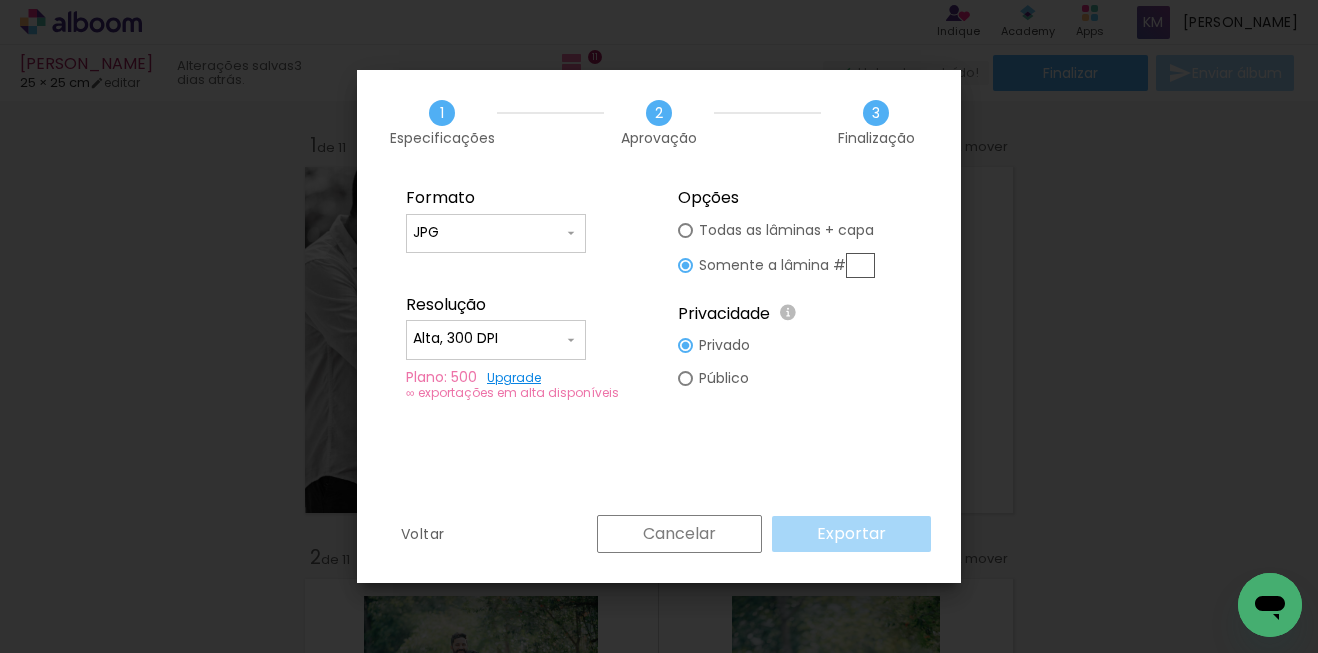 click at bounding box center (860, 265) 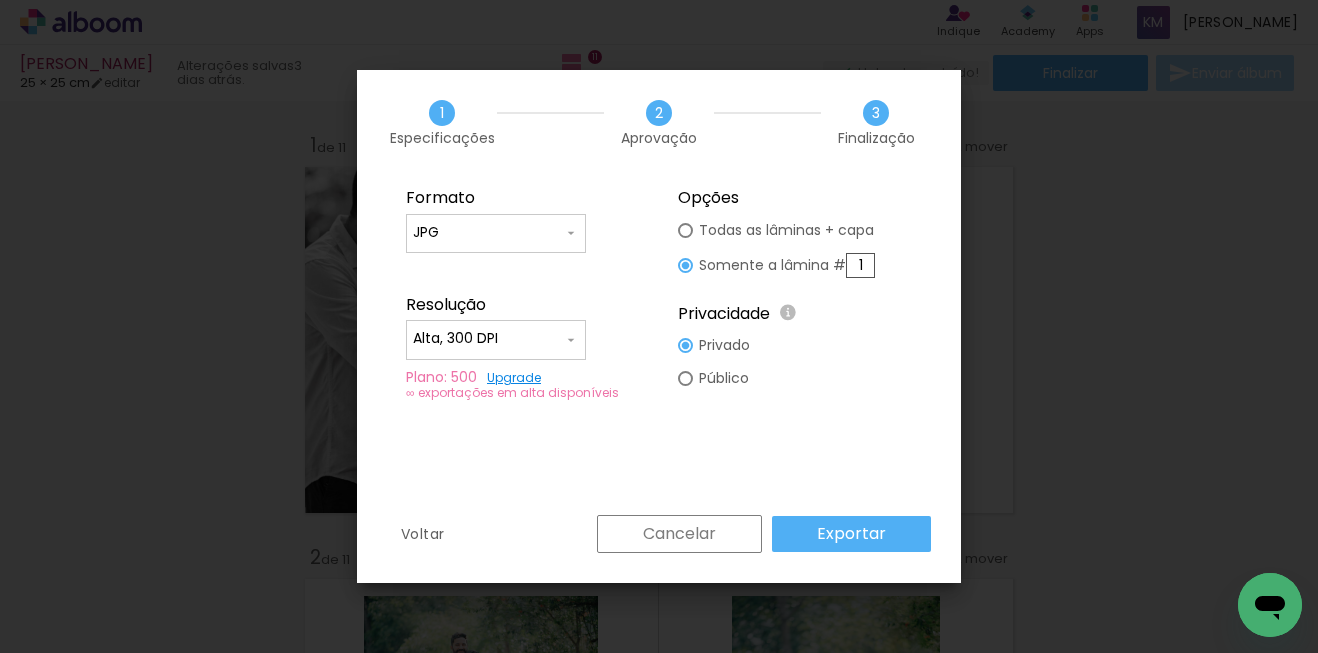 type on "1" 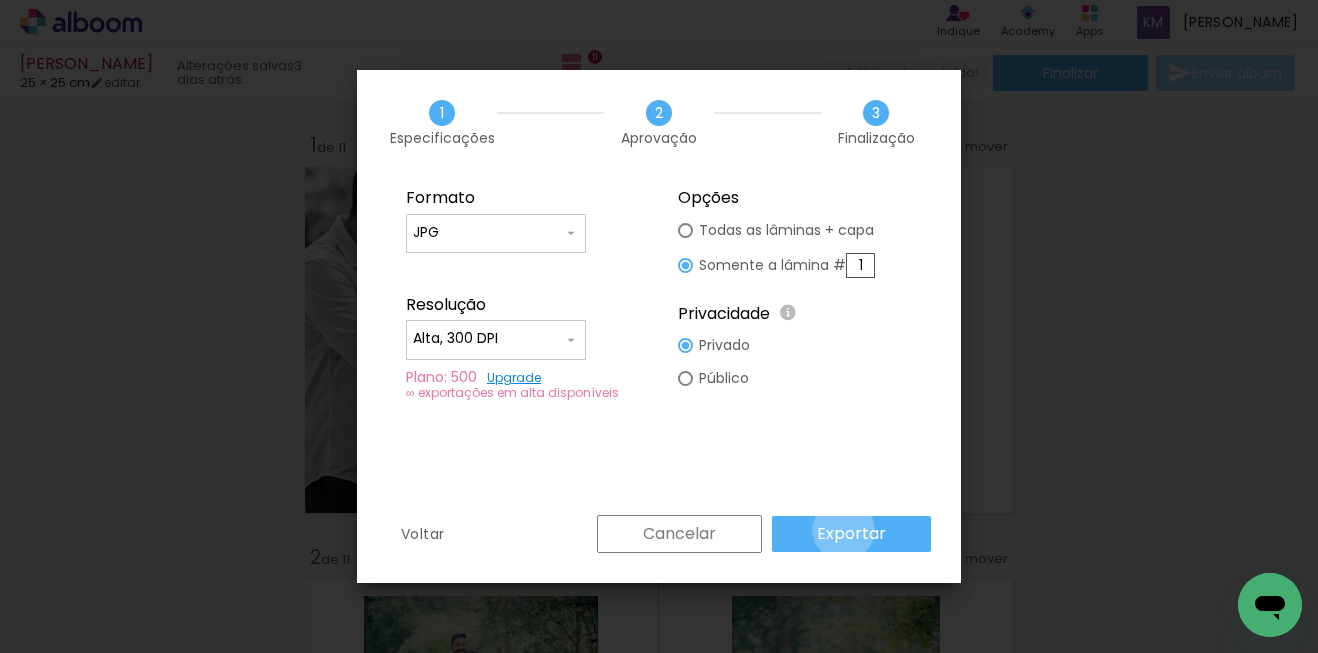 click on "Exportar" at bounding box center (0, 0) 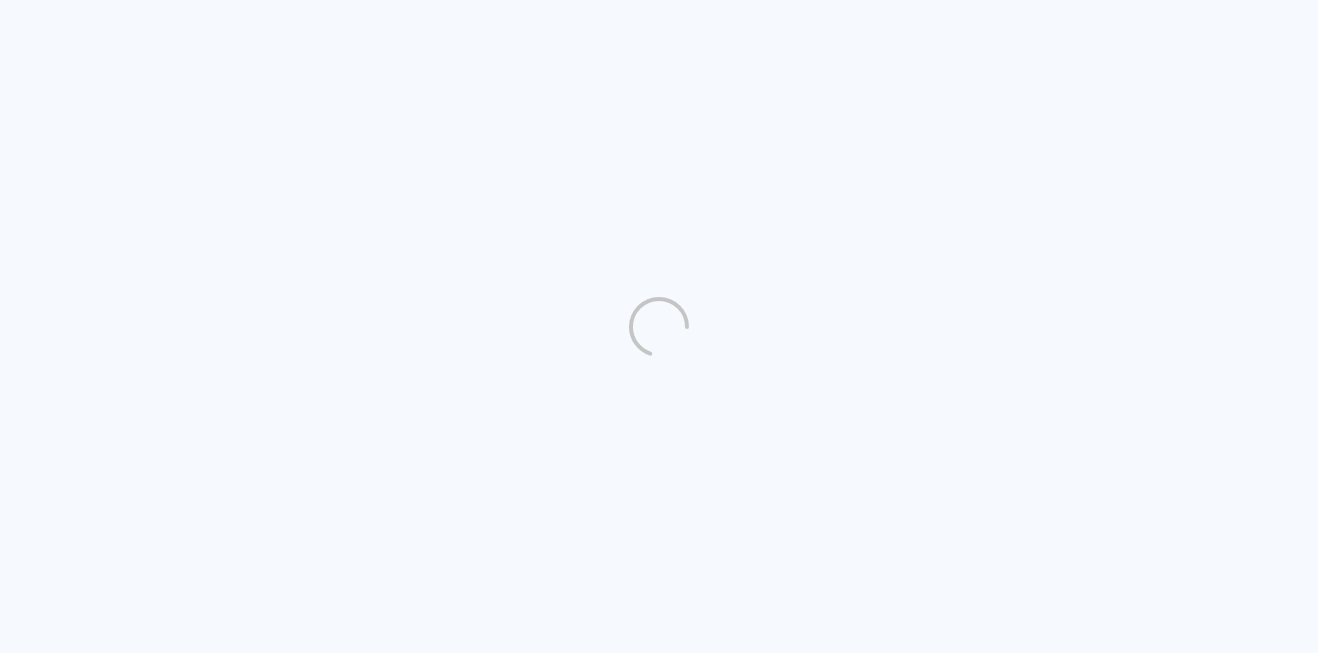 scroll, scrollTop: 0, scrollLeft: 0, axis: both 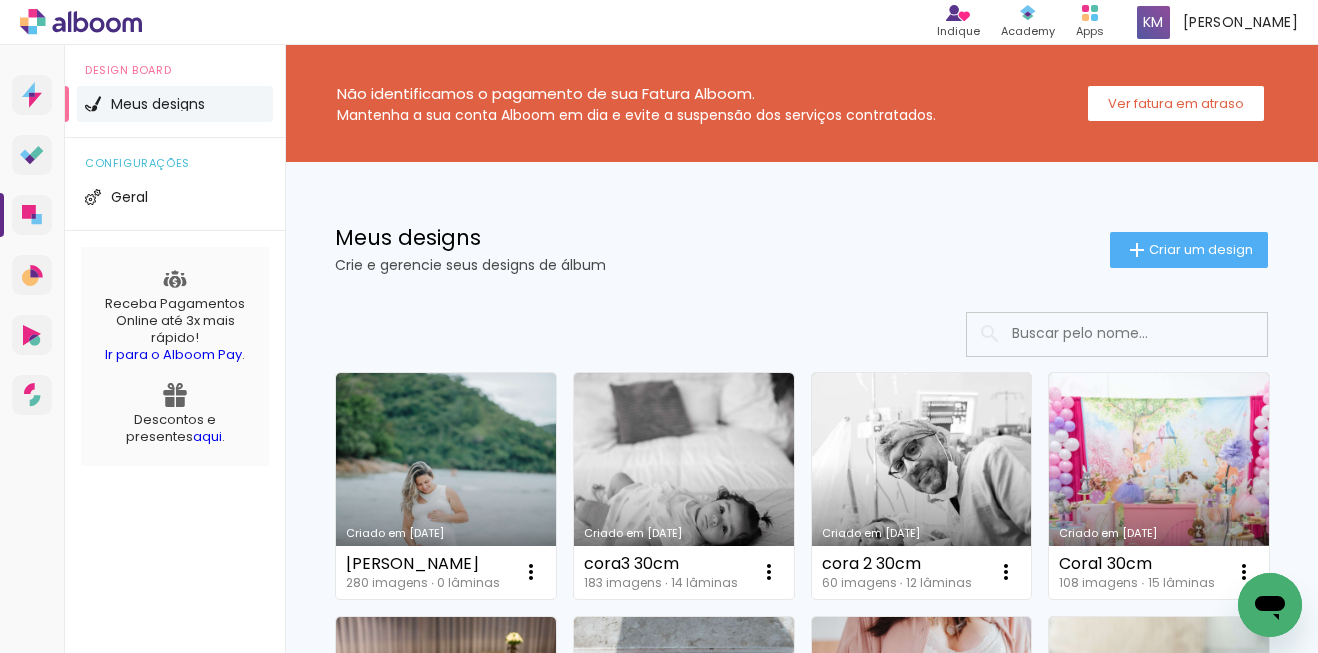 click 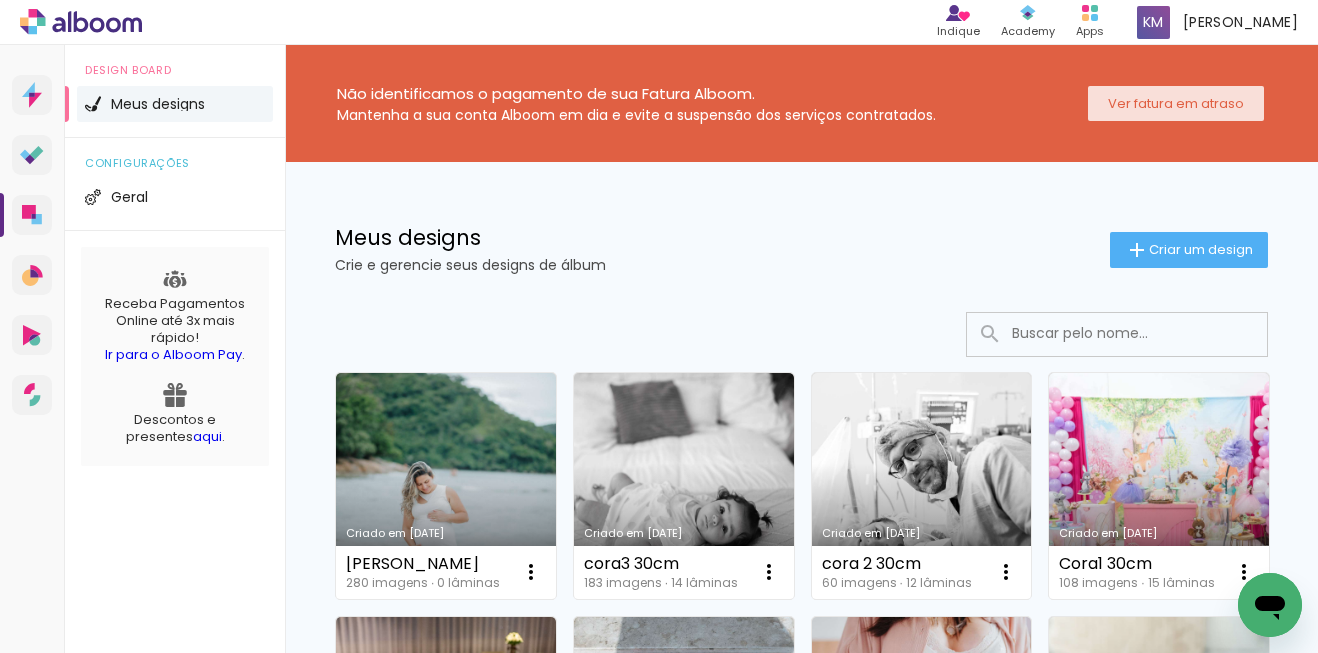 click on "Ver fatura em atraso" at bounding box center [0, 0] 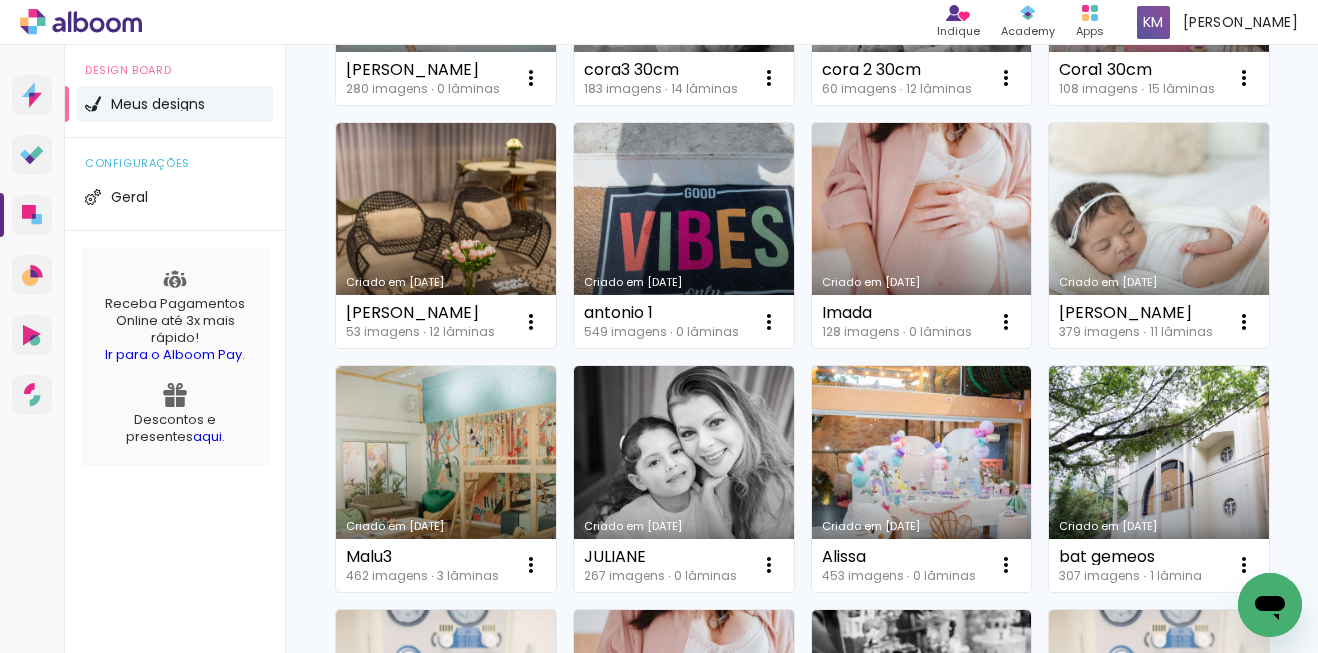scroll, scrollTop: 496, scrollLeft: 0, axis: vertical 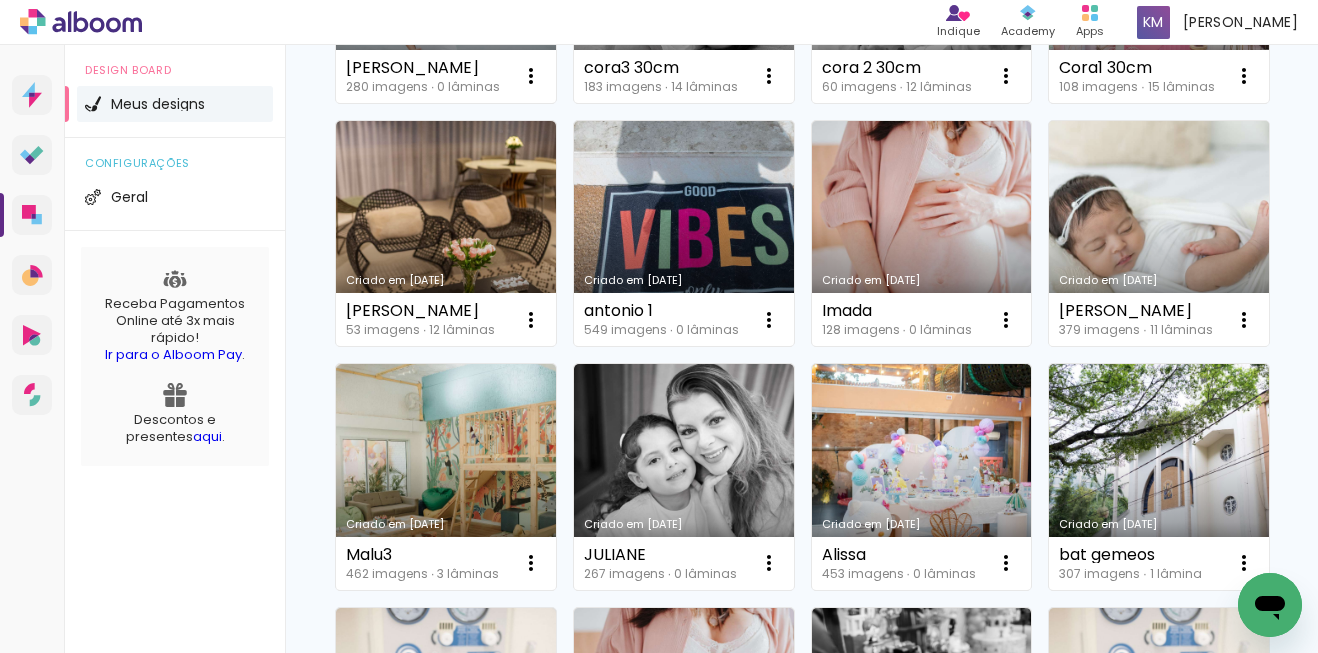 click on "Criado em [DATE]" at bounding box center (1159, 234) 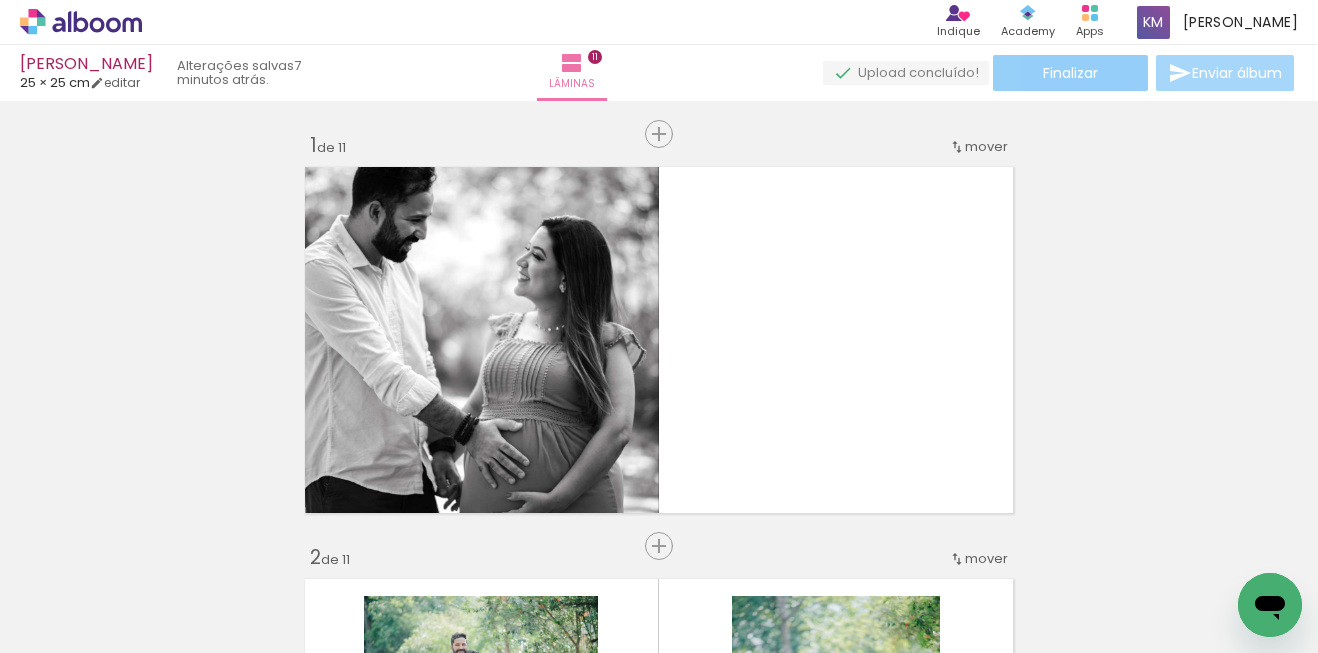 click on "Finalizar" 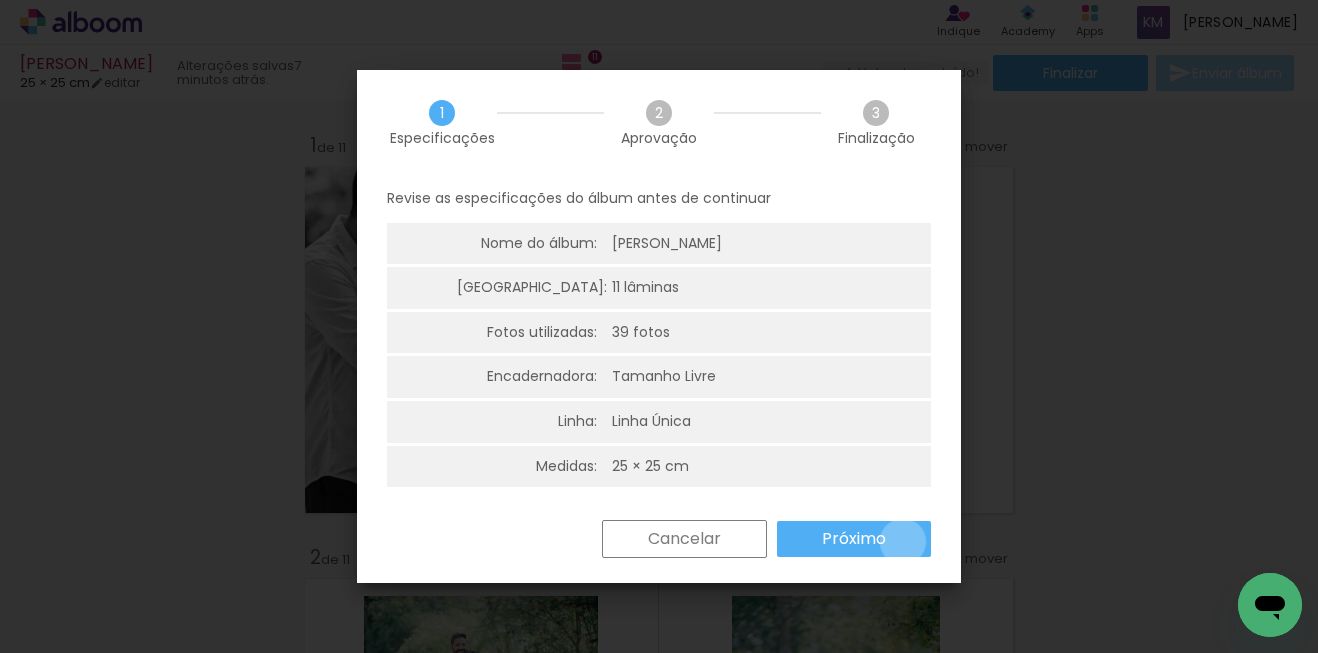 click on "Próximo" at bounding box center [854, 539] 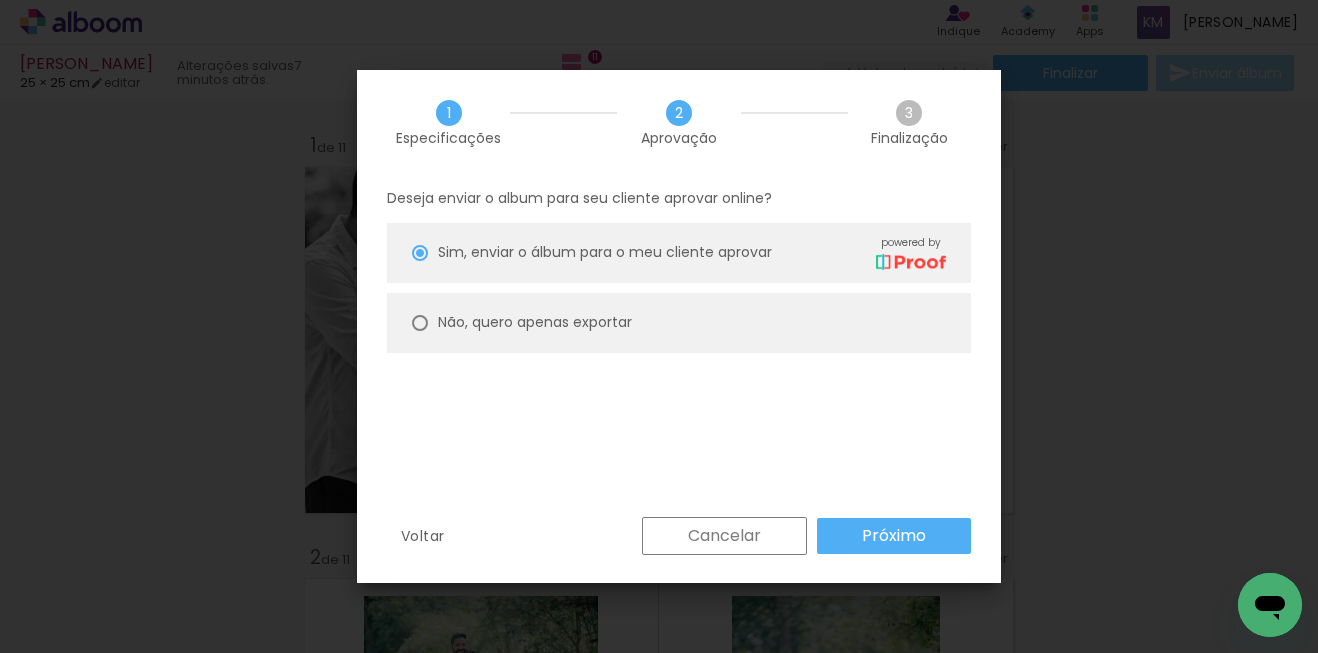click at bounding box center (420, 253) 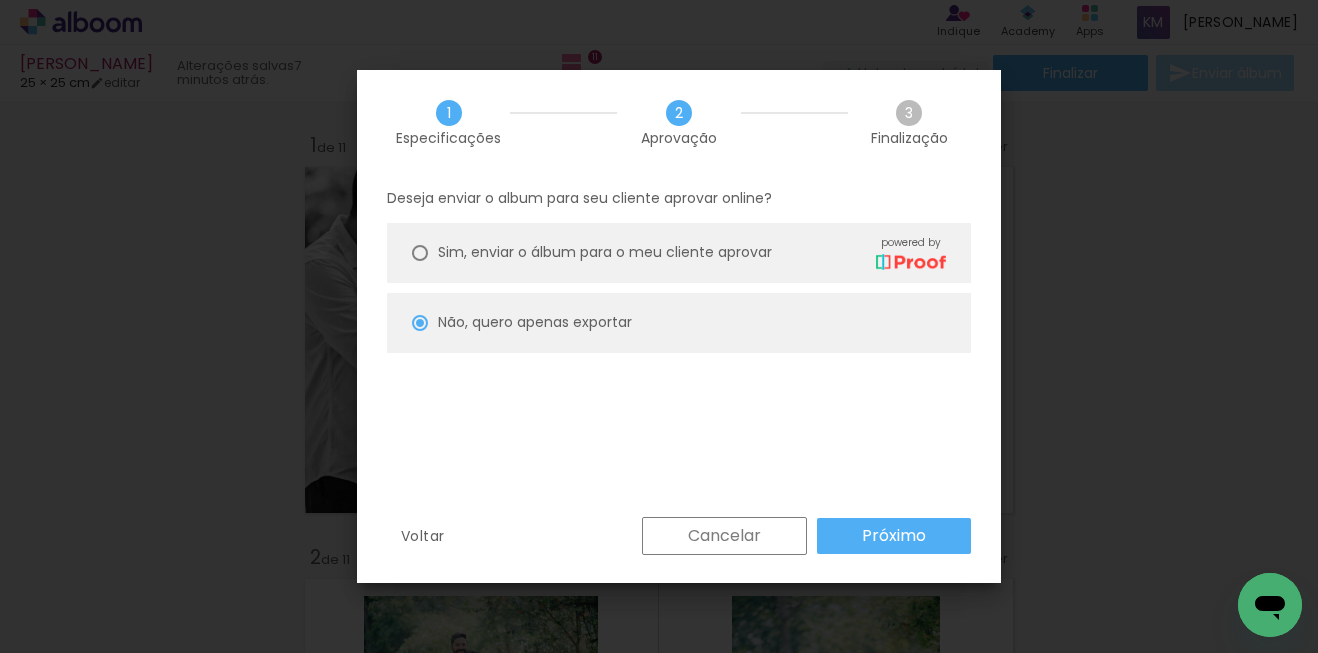 click on "Próximo" at bounding box center (0, 0) 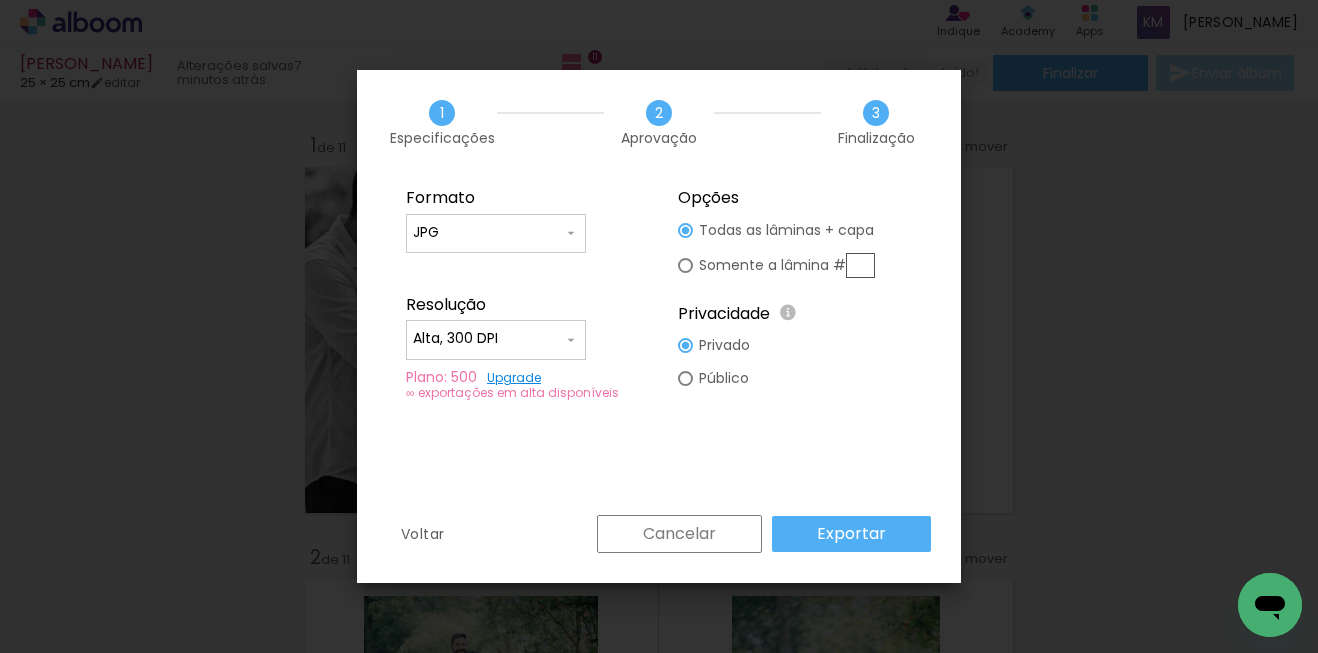 click on "Exportar" at bounding box center (851, 534) 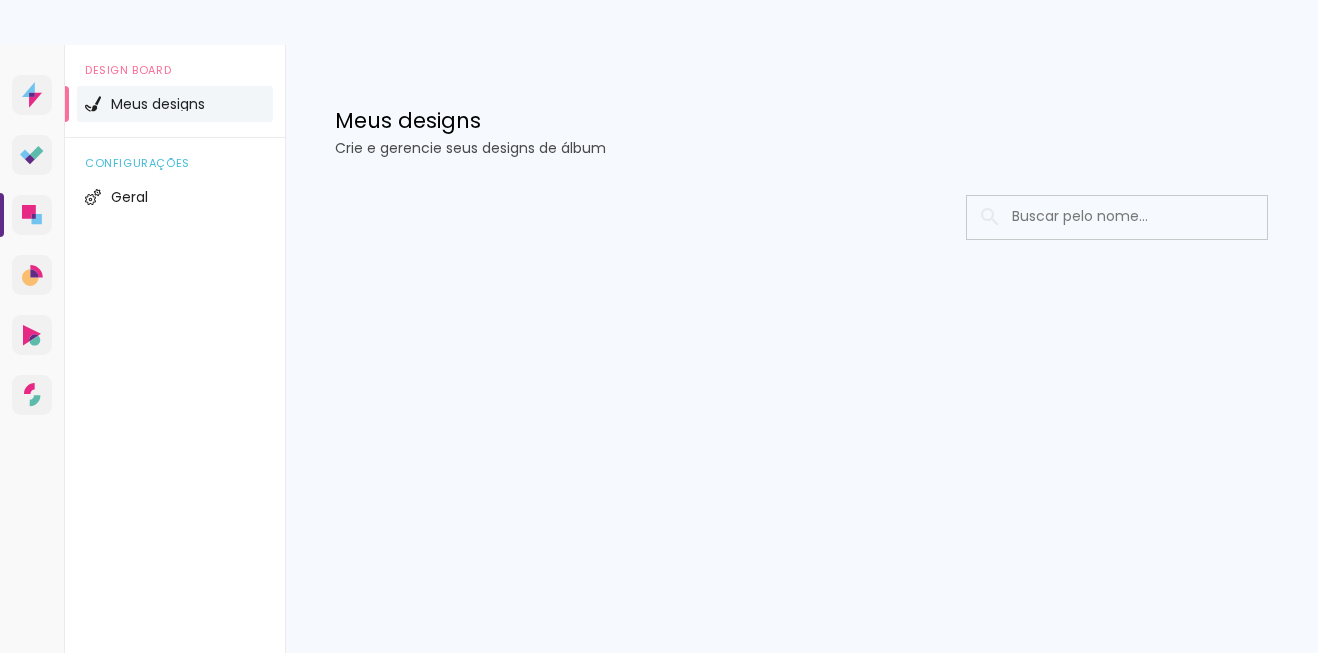 scroll, scrollTop: 0, scrollLeft: 0, axis: both 